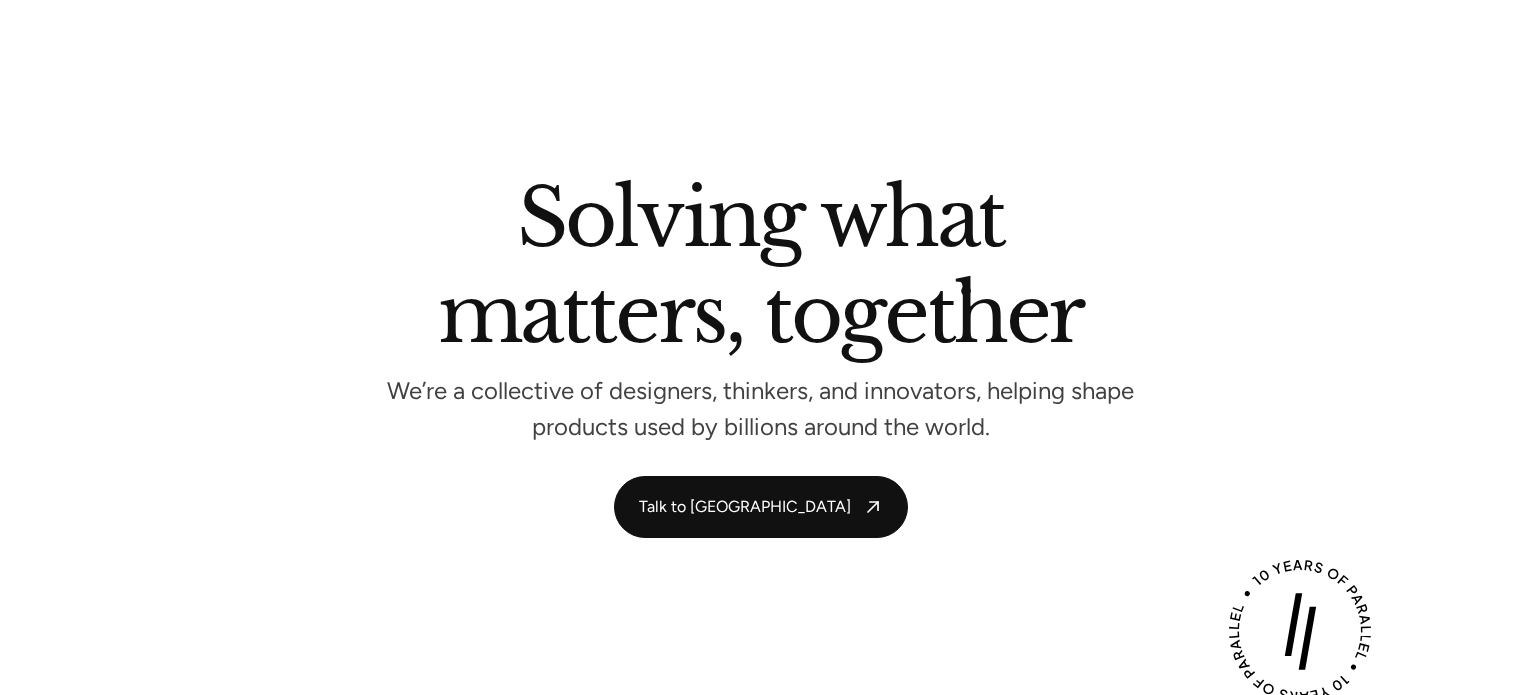 scroll, scrollTop: 1039, scrollLeft: 0, axis: vertical 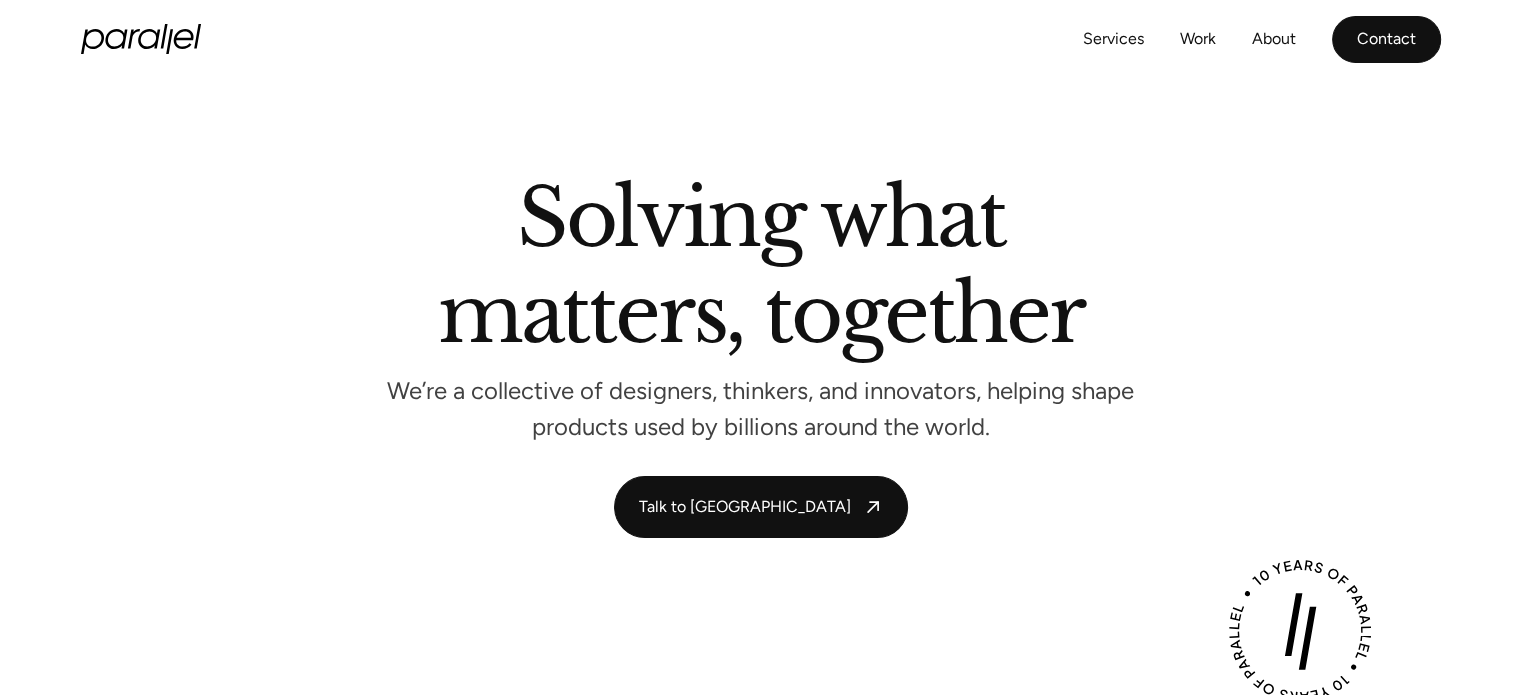click on "Contact" at bounding box center [1386, 39] 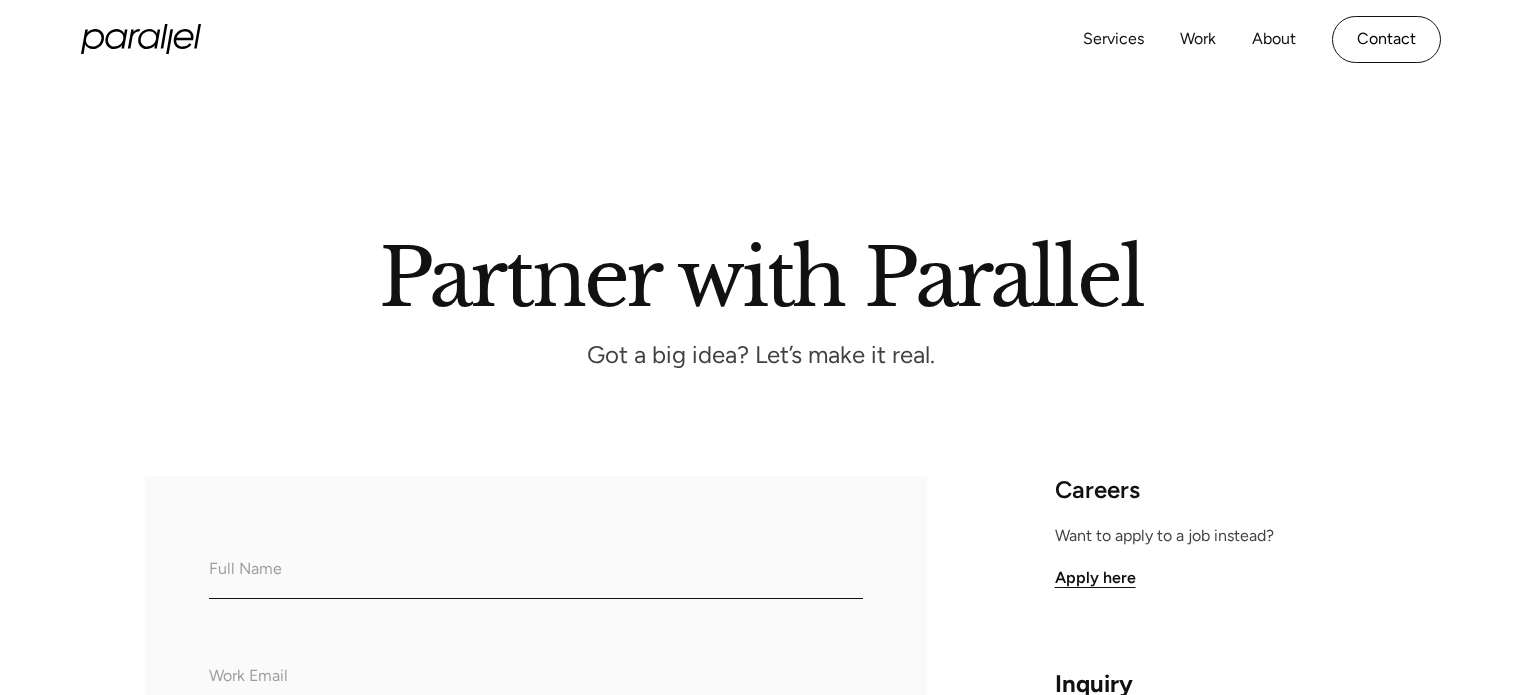 scroll, scrollTop: 0, scrollLeft: 0, axis: both 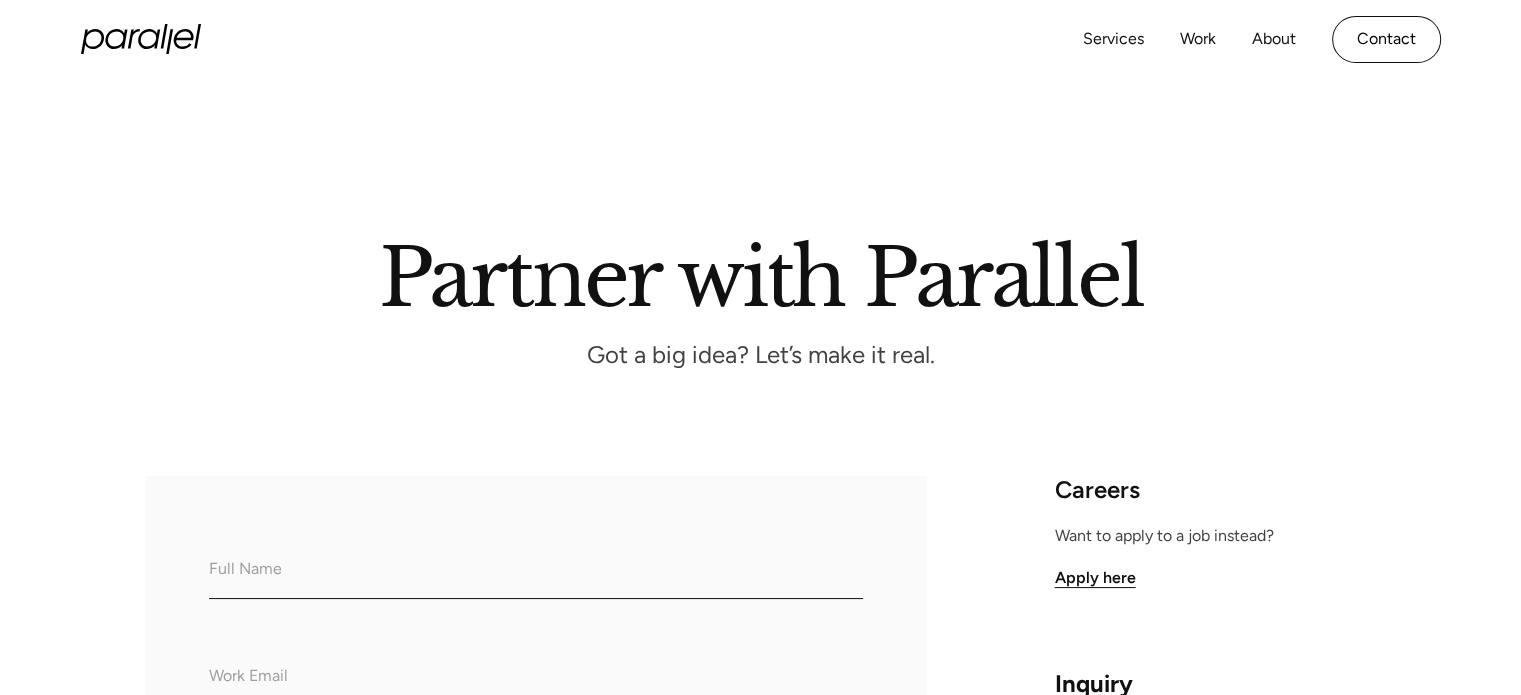 click on "Apply here" at bounding box center (1095, 578) 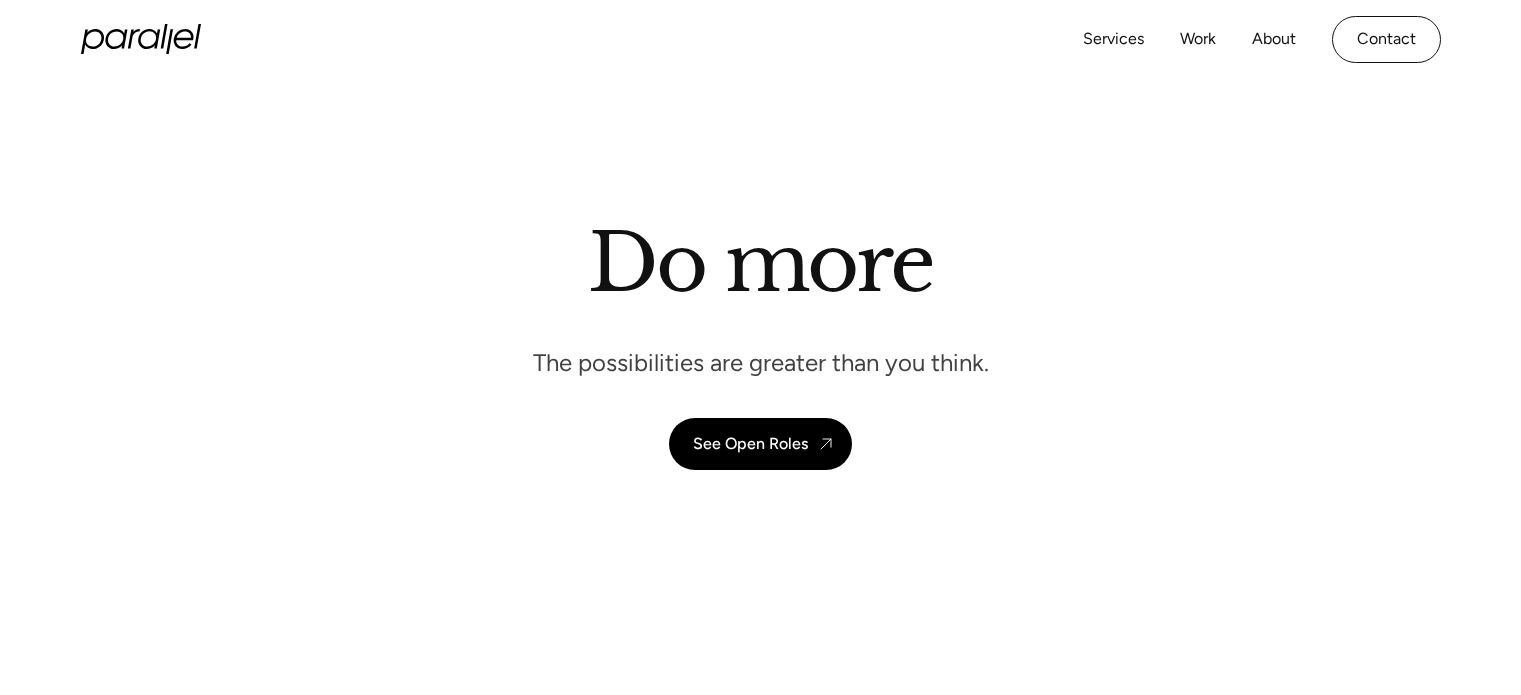 scroll, scrollTop: 494, scrollLeft: 0, axis: vertical 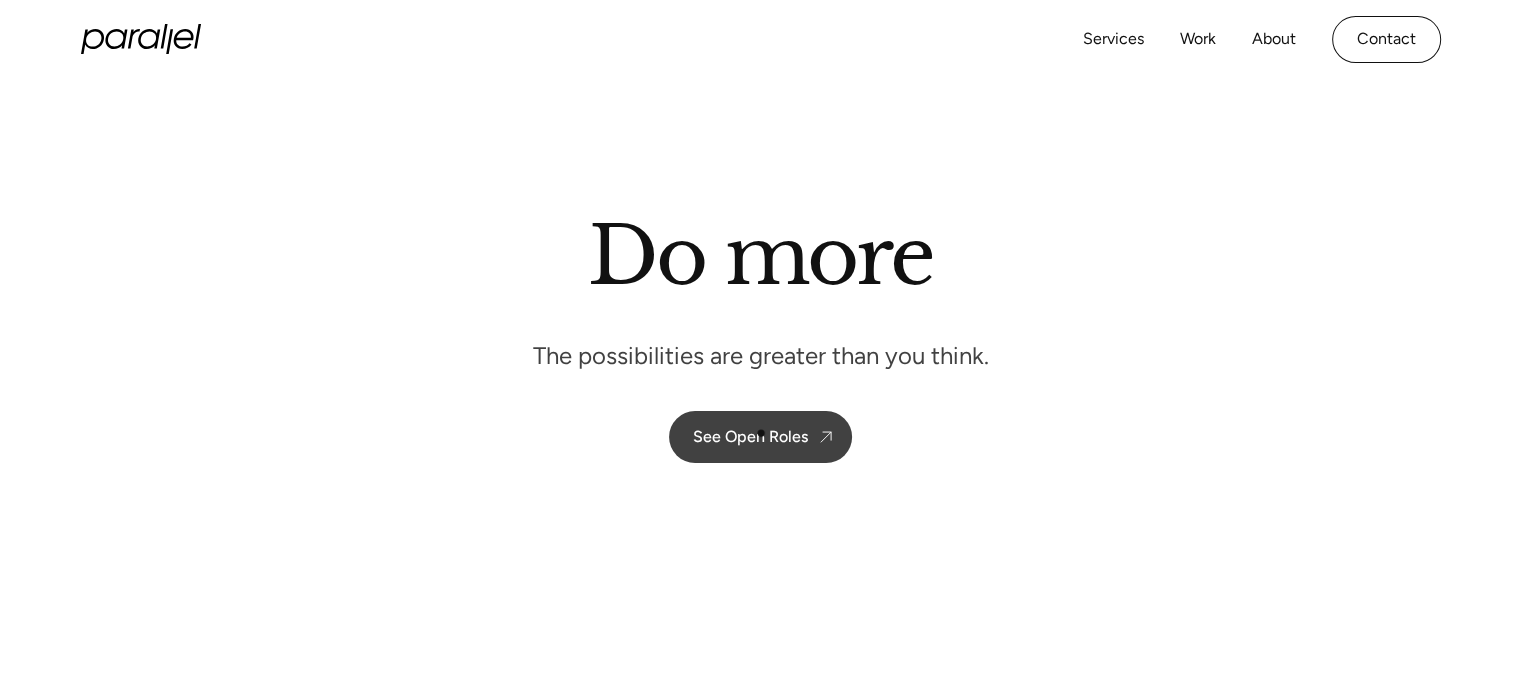 click on "See Open Roles" at bounding box center (750, 436) 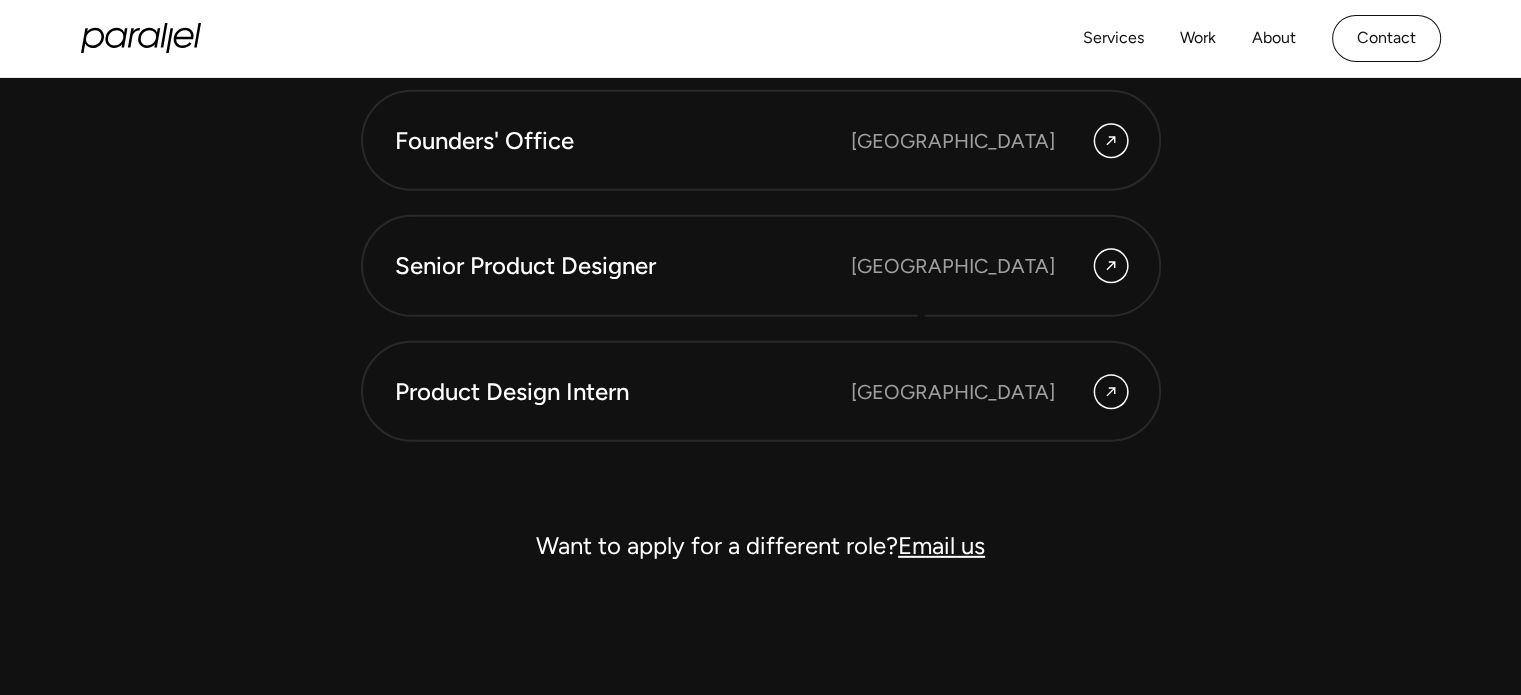 scroll, scrollTop: 5740, scrollLeft: 0, axis: vertical 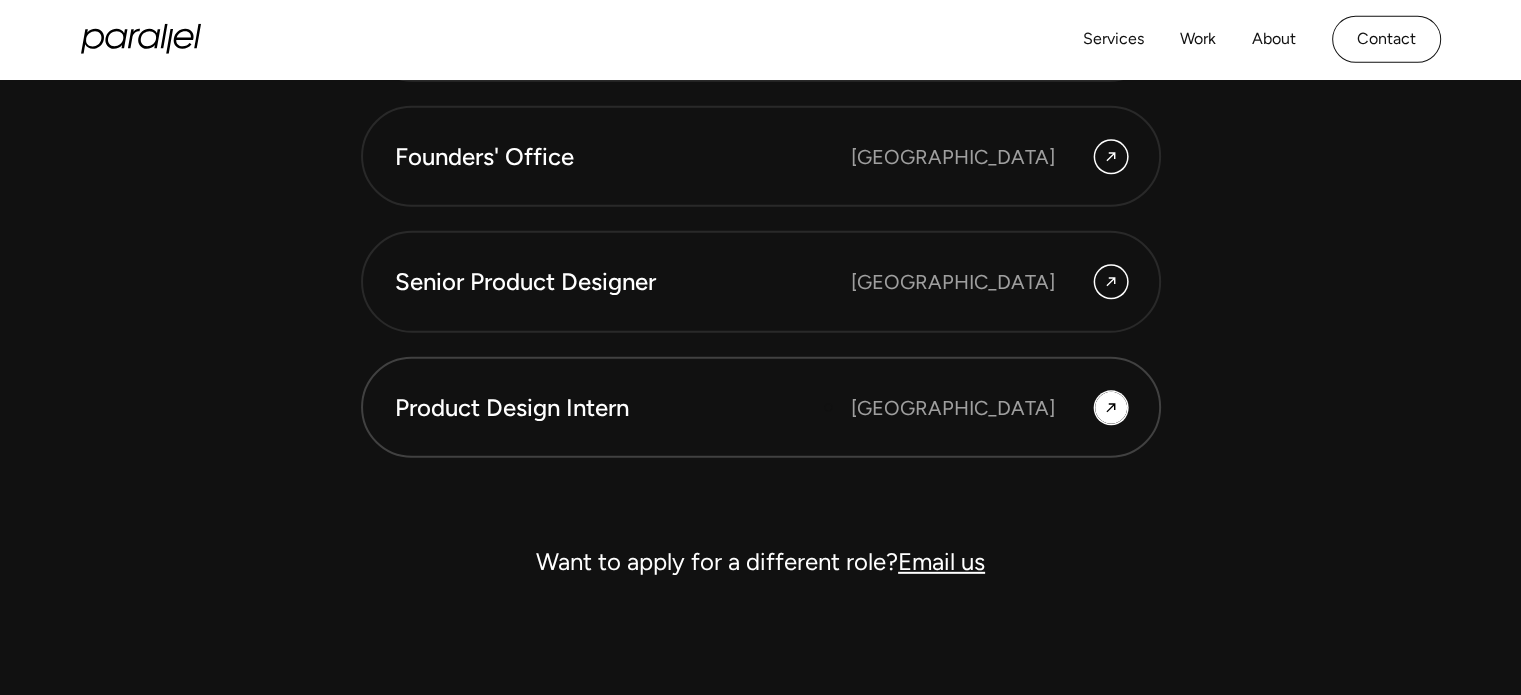 click on "Product Design Intern" at bounding box center (623, 408) 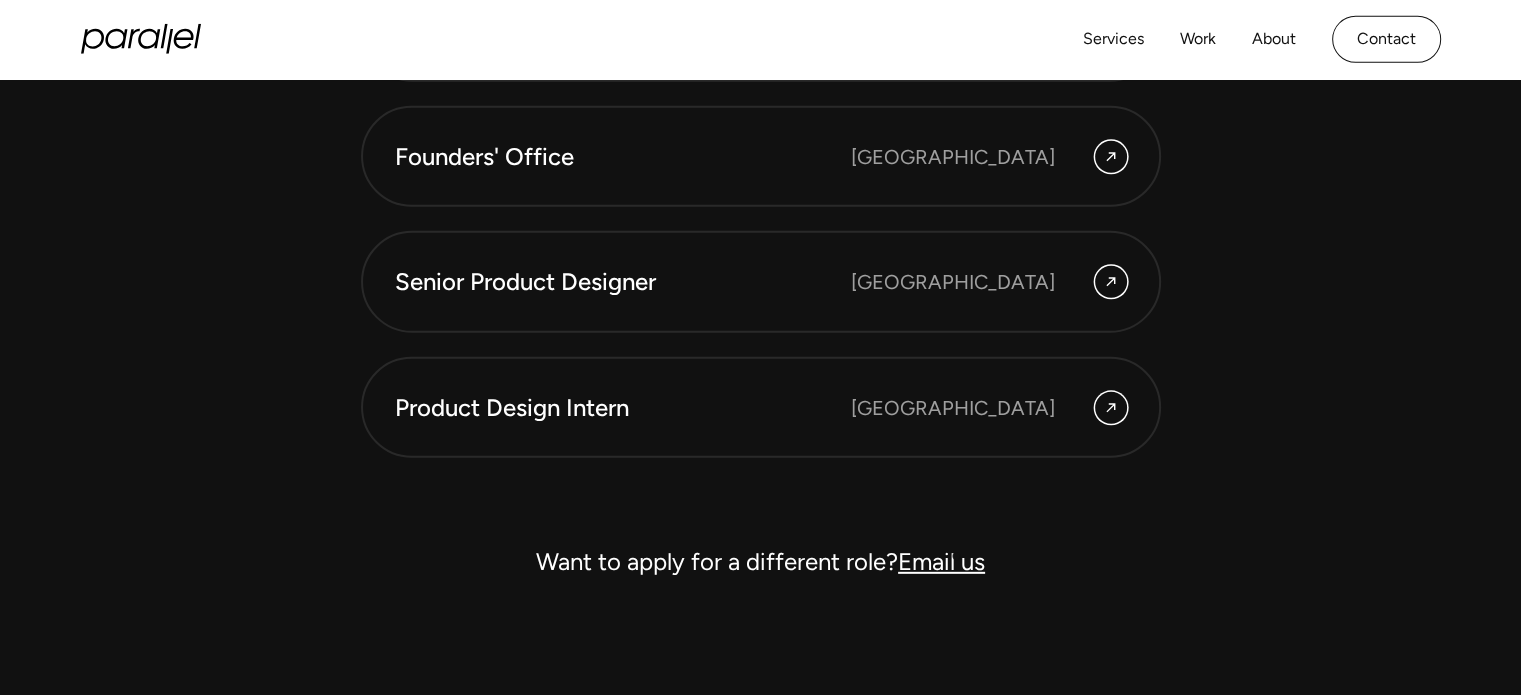 click on "Email us" at bounding box center (941, 561) 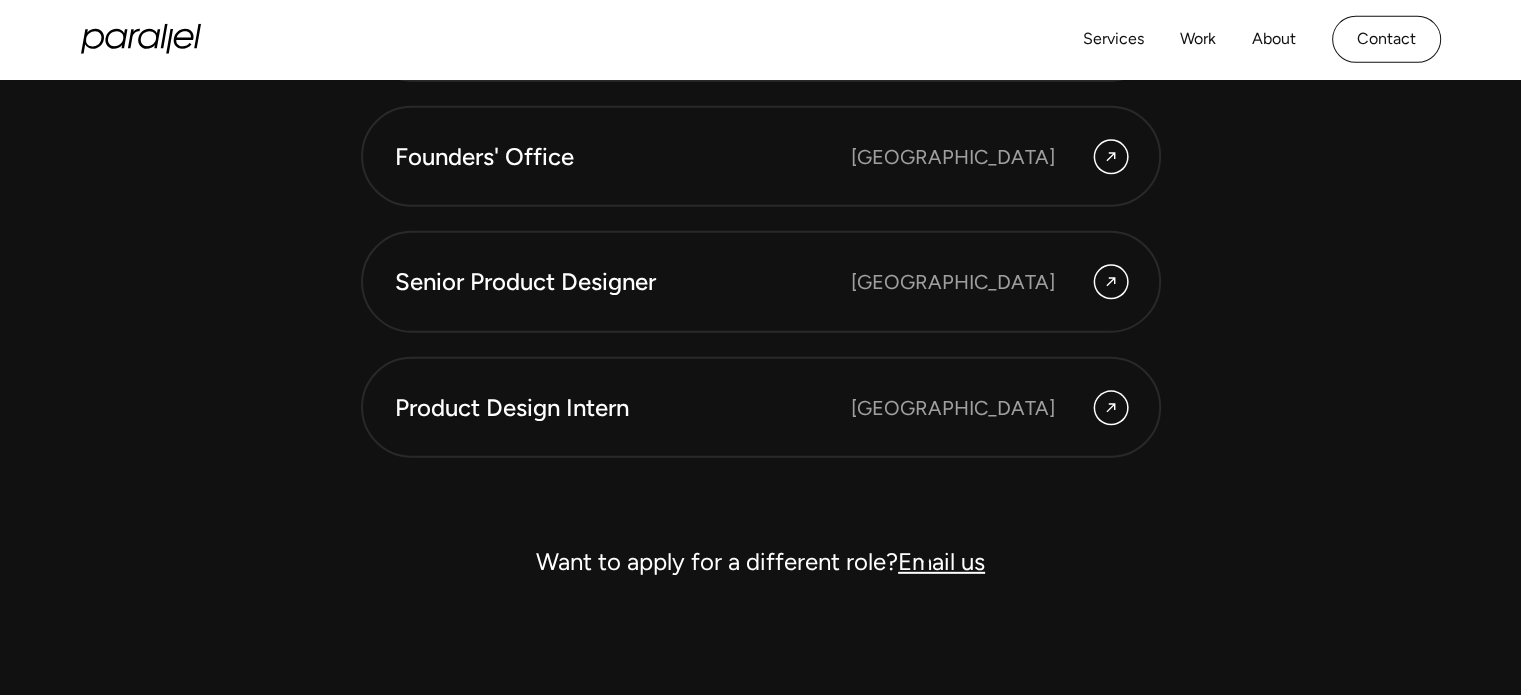 click on "Email us" at bounding box center (941, 561) 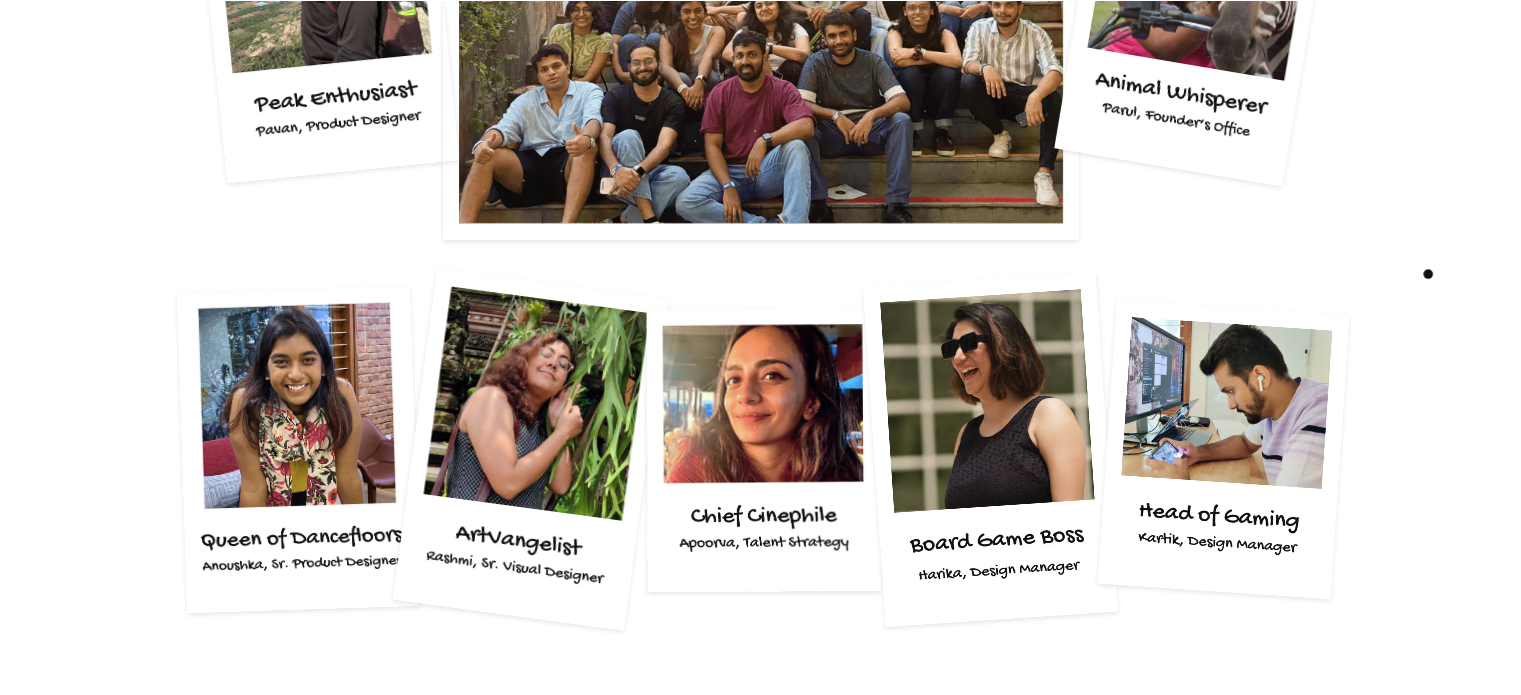 scroll, scrollTop: 3824, scrollLeft: 0, axis: vertical 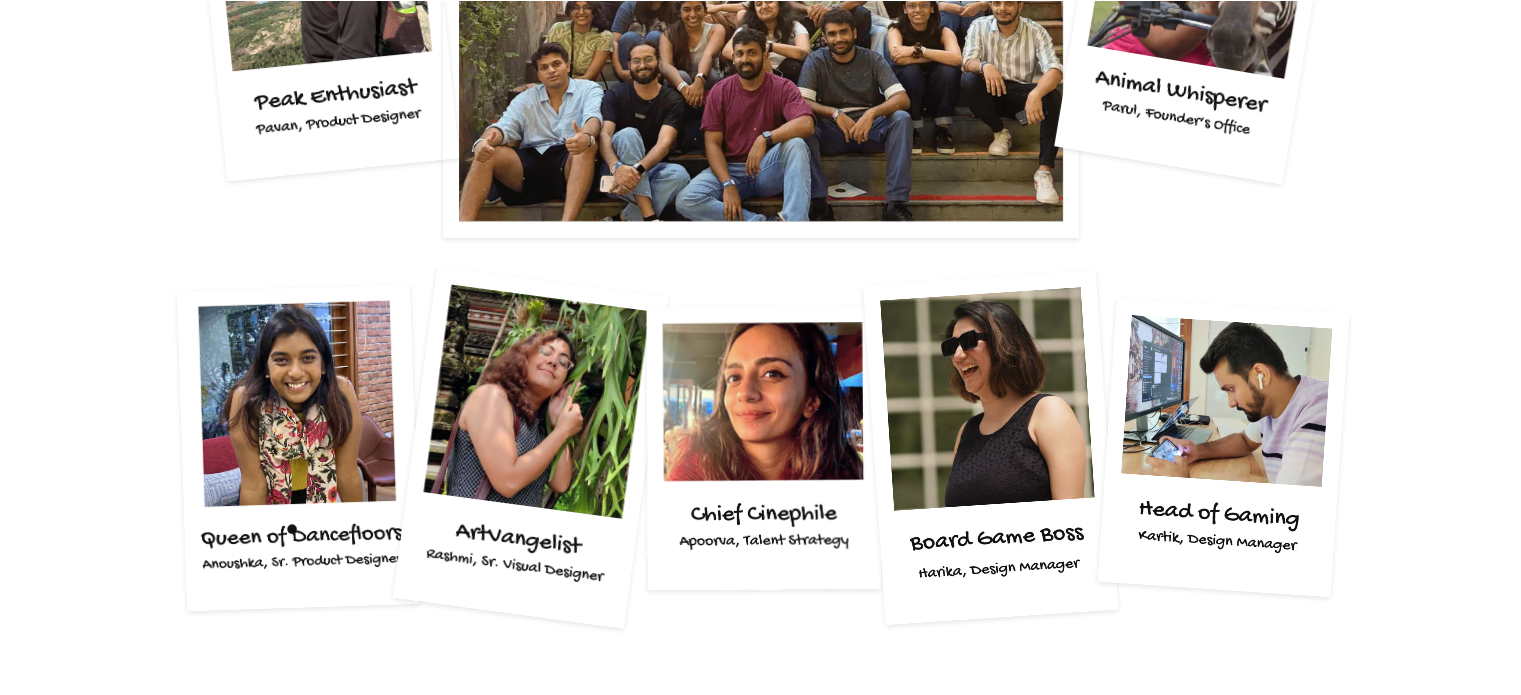 click at bounding box center (298, 448) 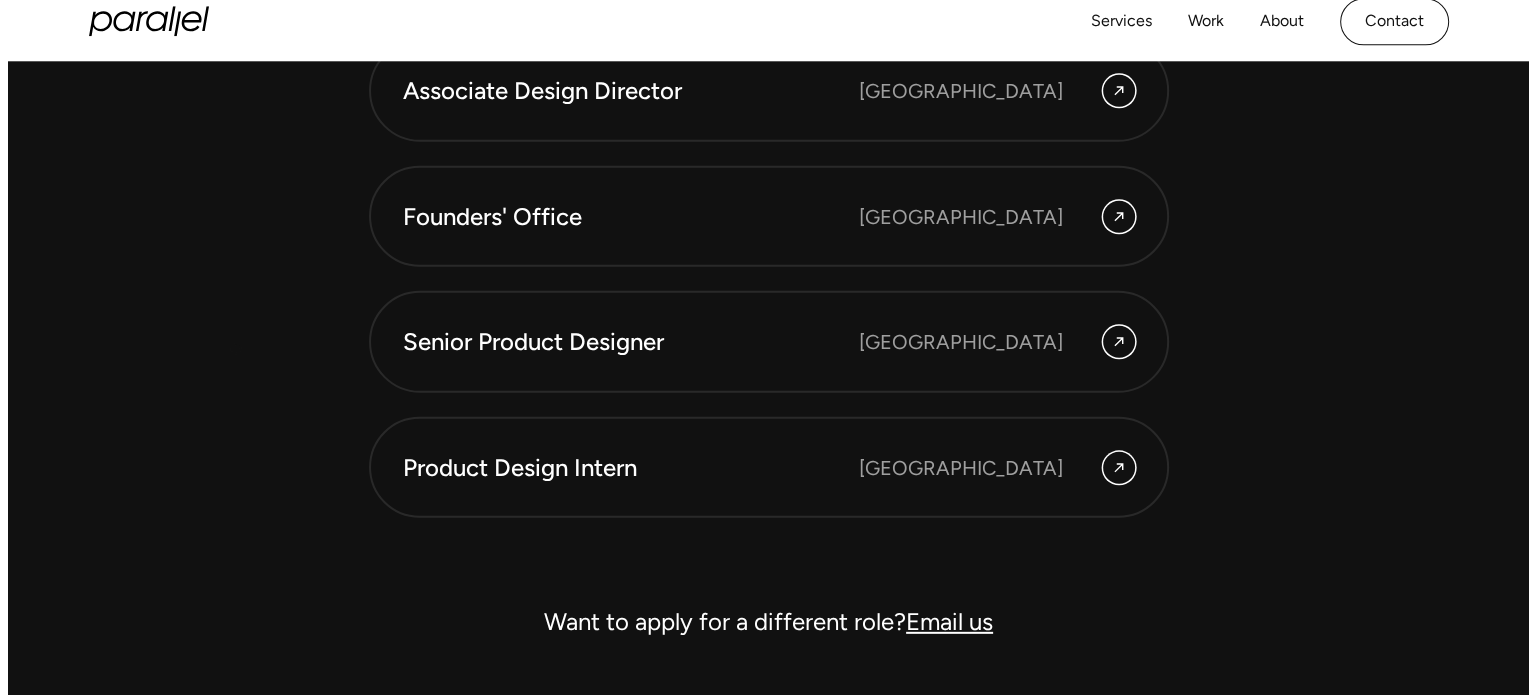 scroll, scrollTop: 5668, scrollLeft: 0, axis: vertical 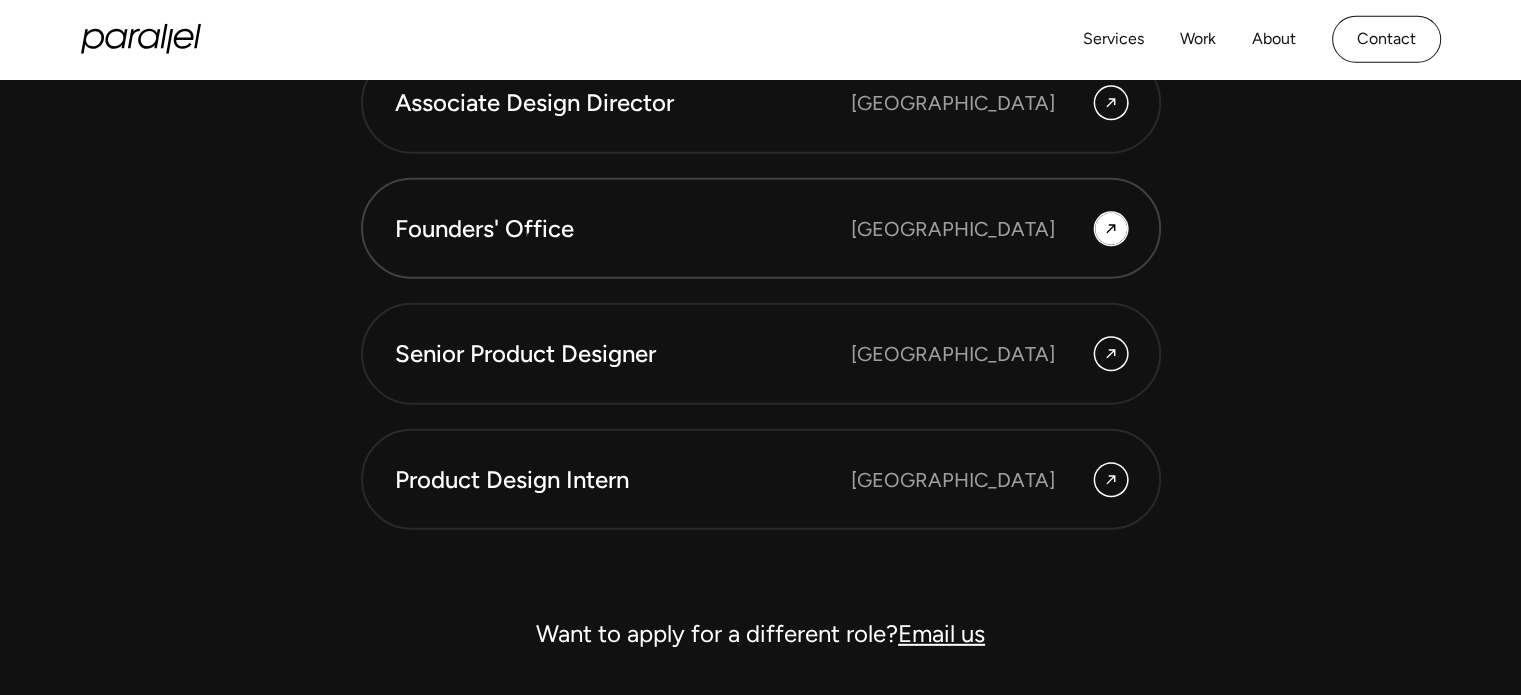 click on "Founders' Office" at bounding box center (623, 229) 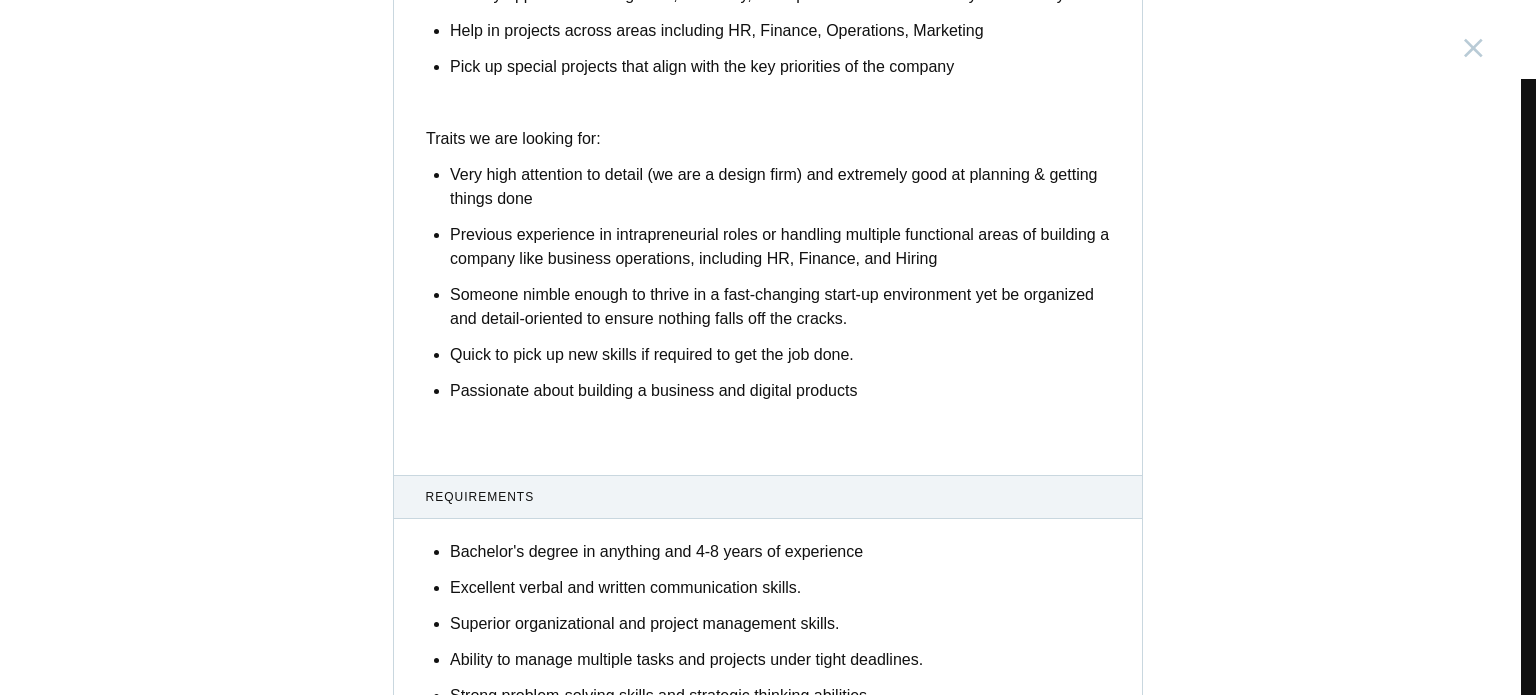 scroll, scrollTop: 1000, scrollLeft: 0, axis: vertical 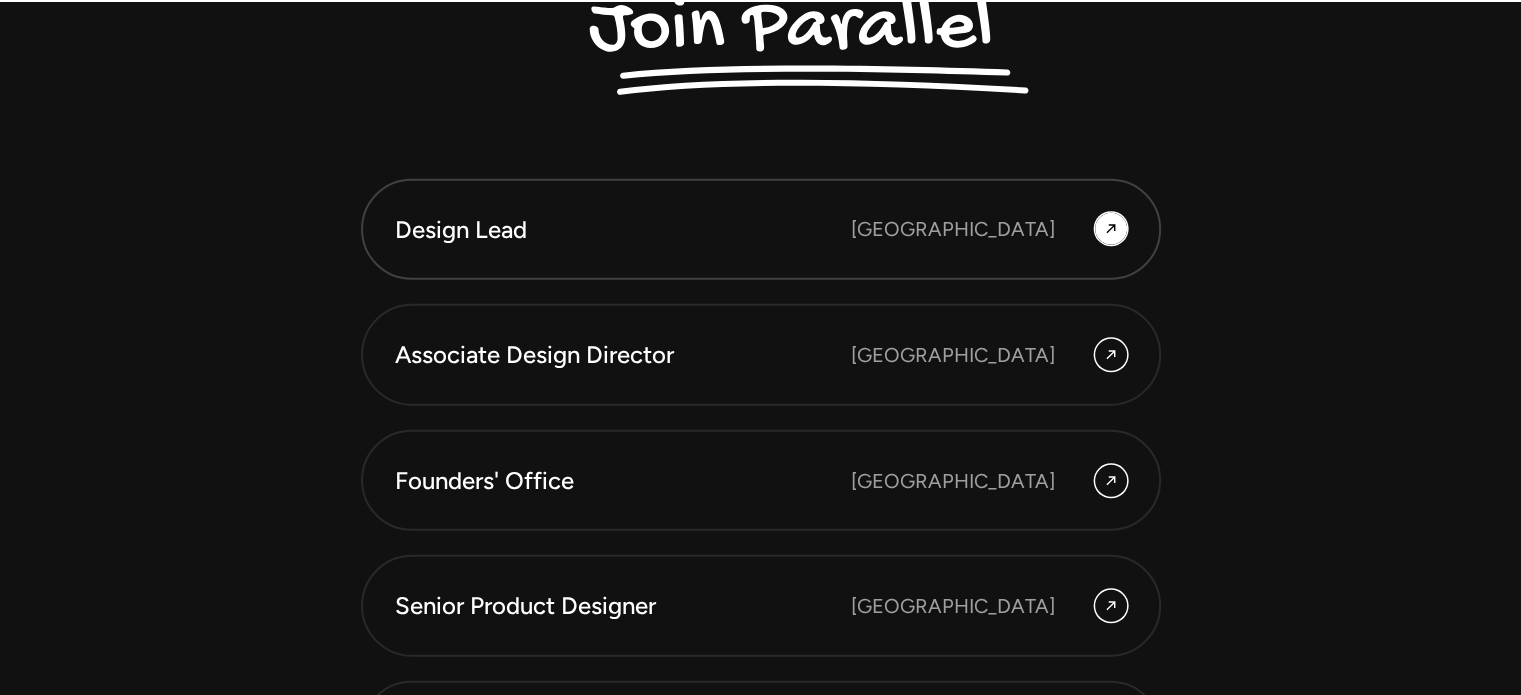 click on "Design Lead" at bounding box center (623, 230) 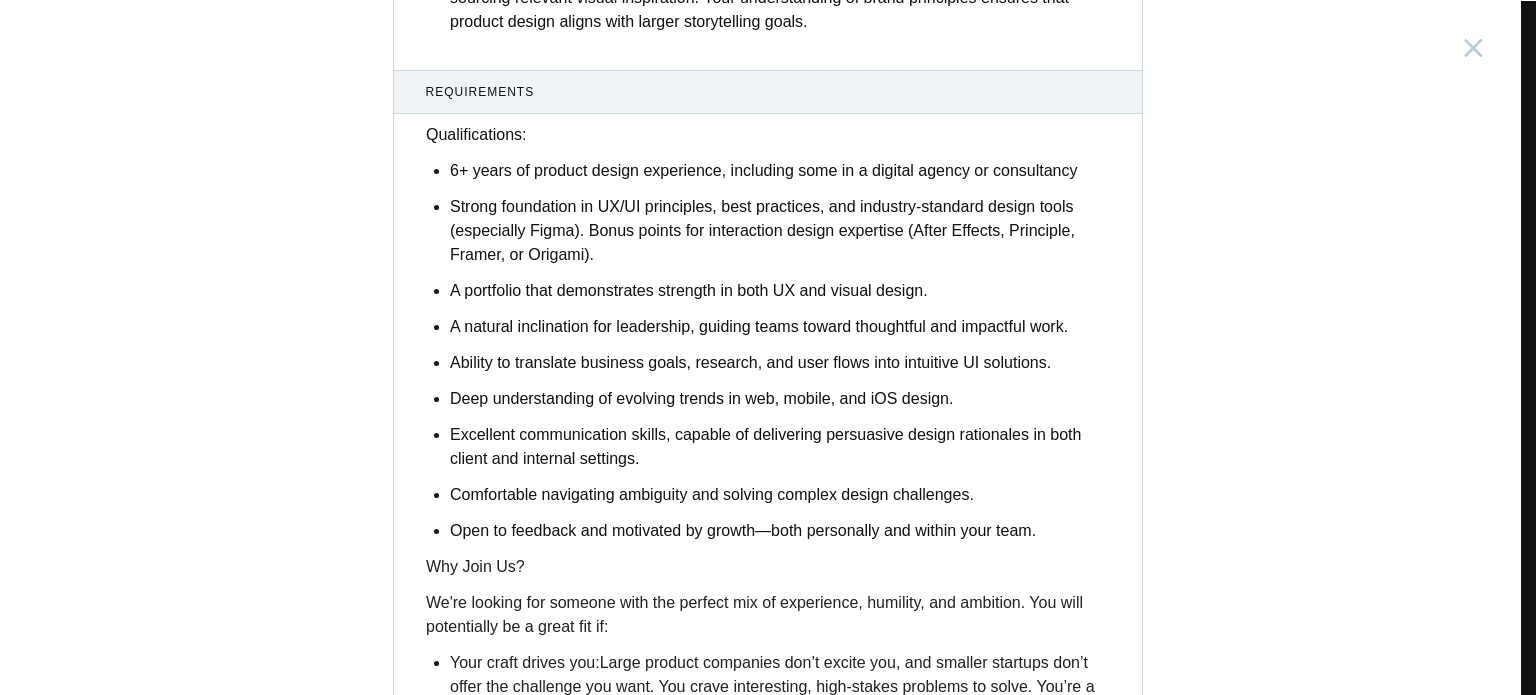 scroll, scrollTop: 2338, scrollLeft: 0, axis: vertical 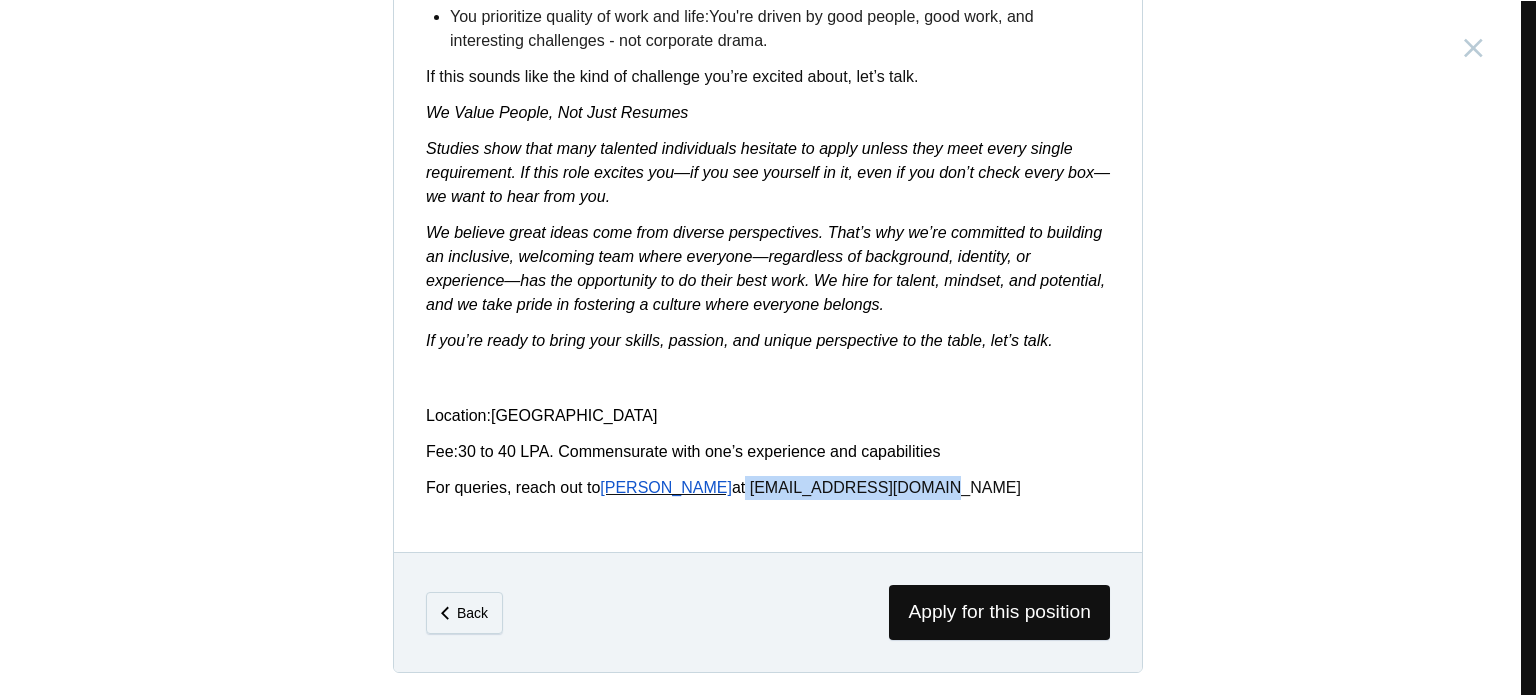drag, startPoint x: 672, startPoint y: 485, endPoint x: 962, endPoint y: 474, distance: 290.20856 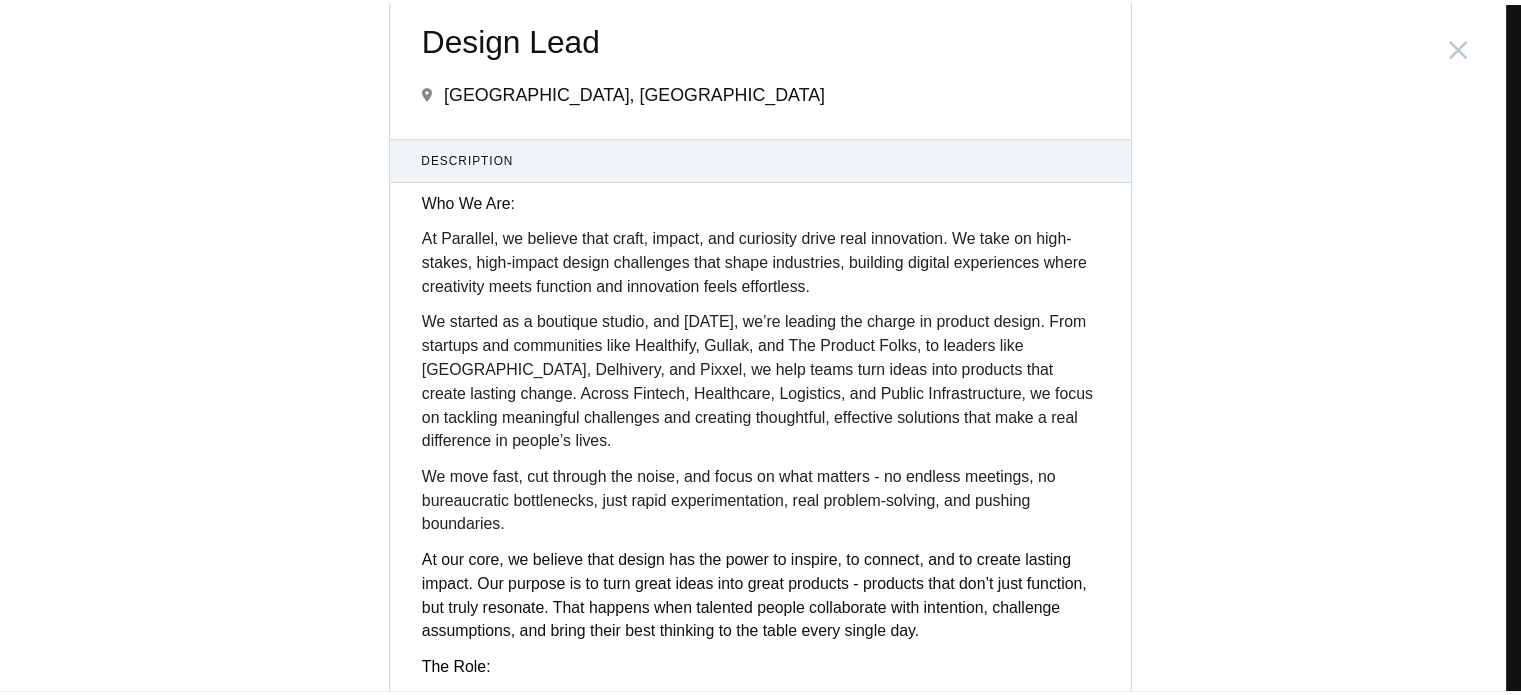 scroll, scrollTop: 0, scrollLeft: 0, axis: both 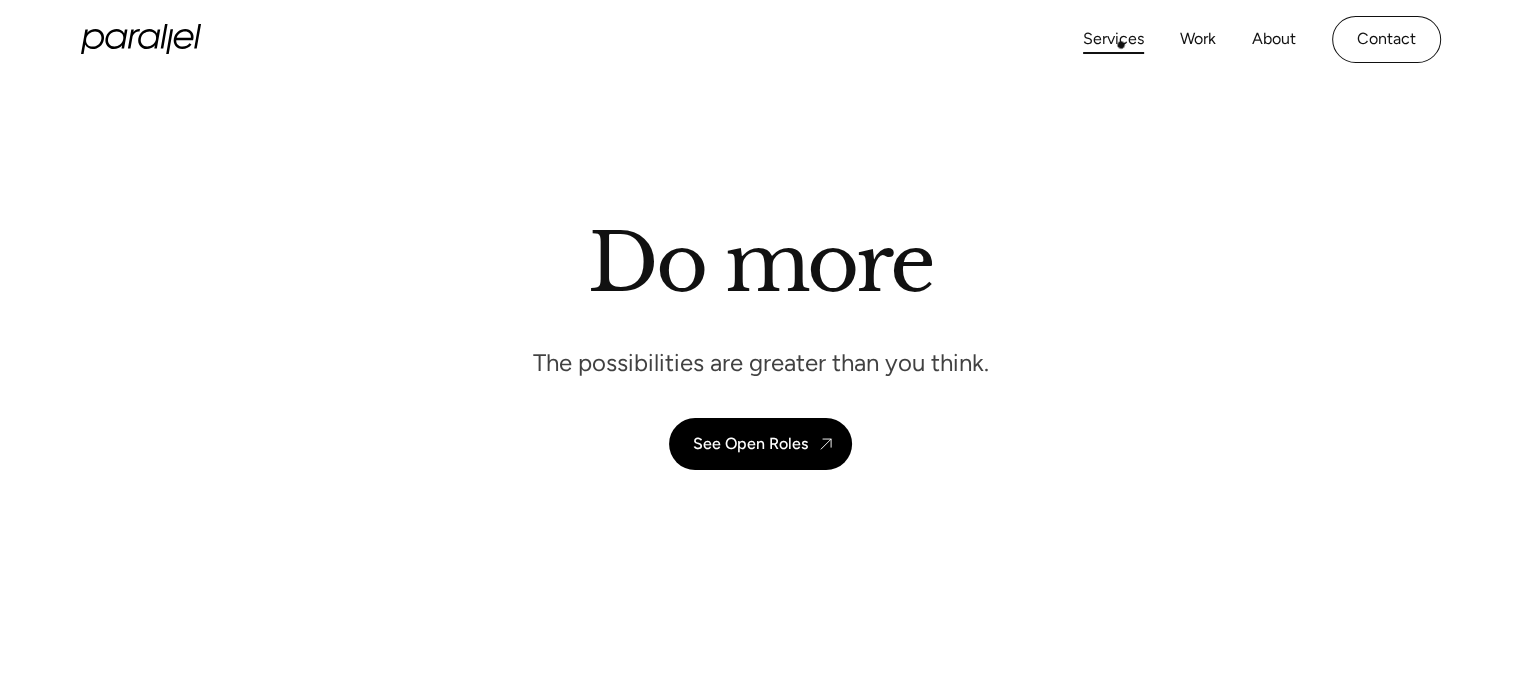 click on "Services" at bounding box center [1113, 39] 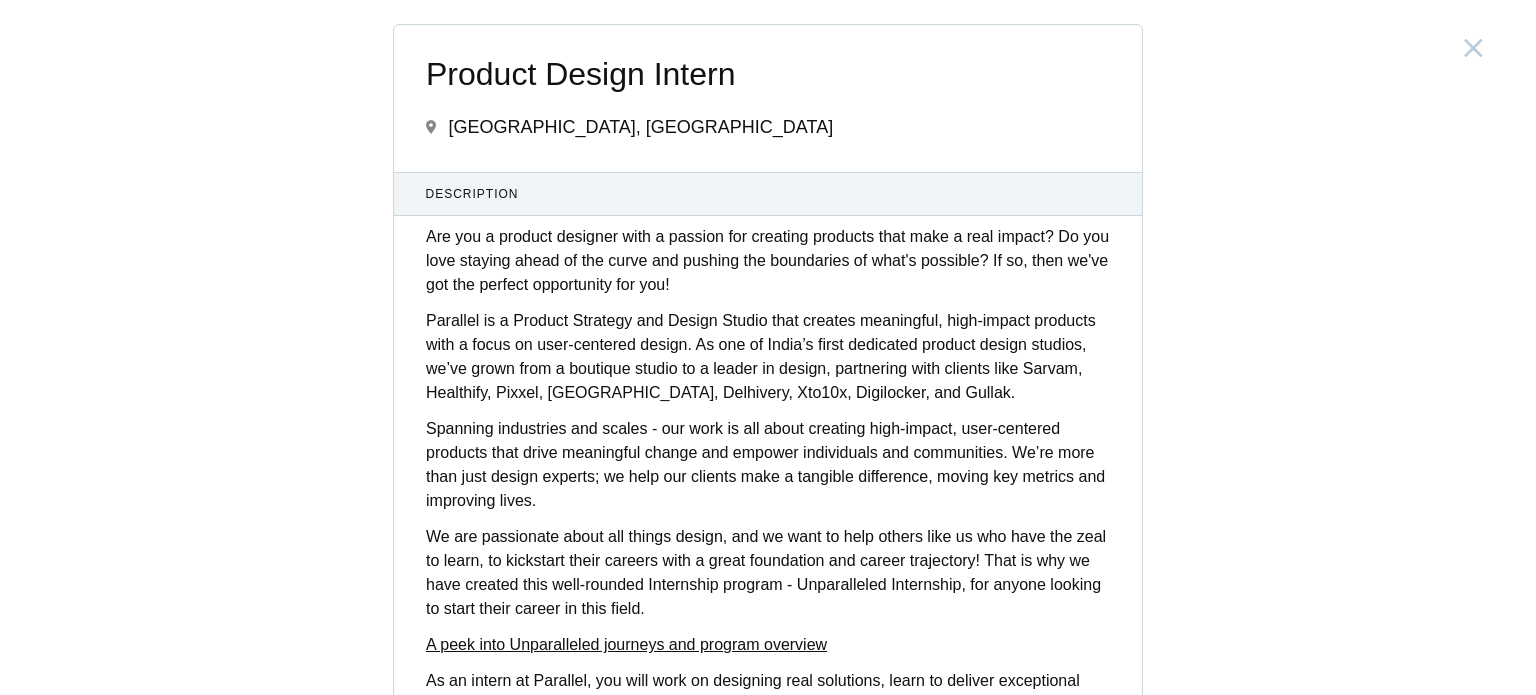 scroll, scrollTop: 0, scrollLeft: 0, axis: both 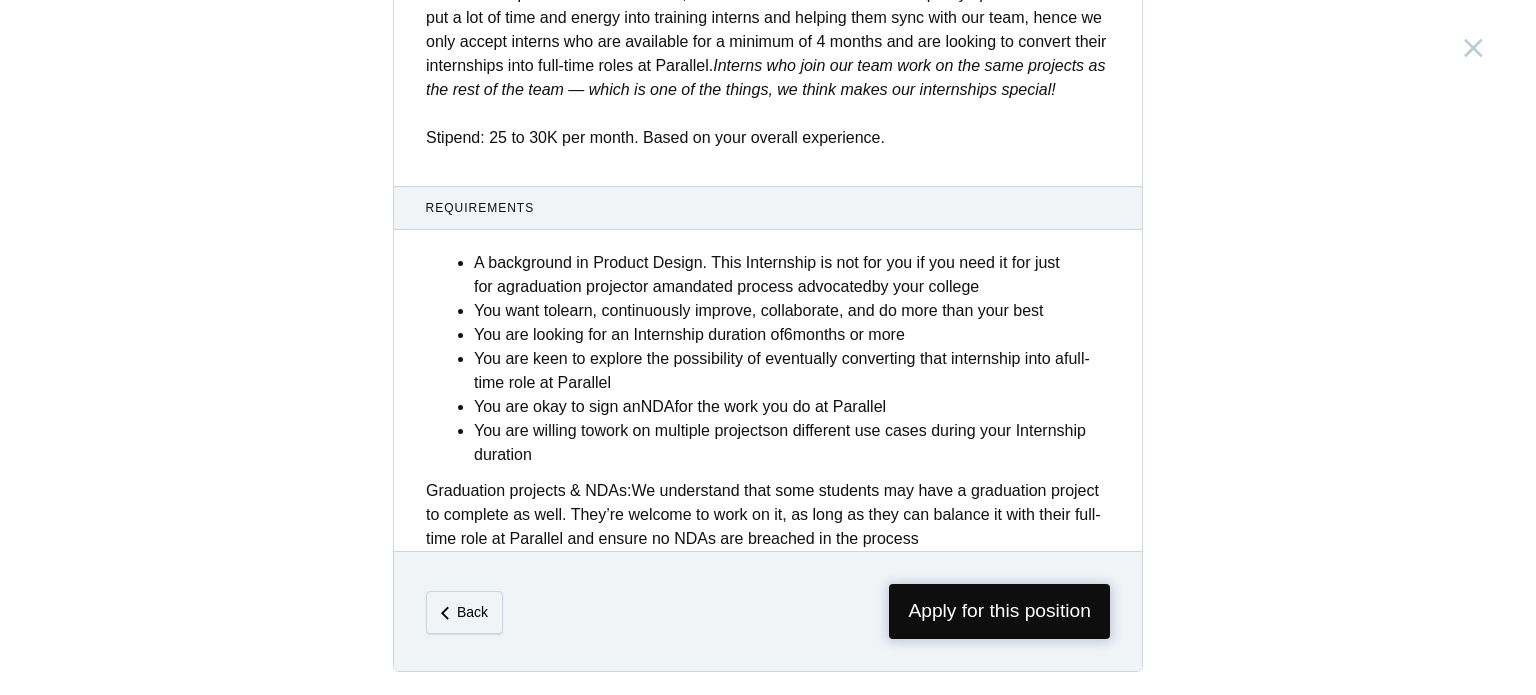 click on "Apply for this position" at bounding box center (999, 611) 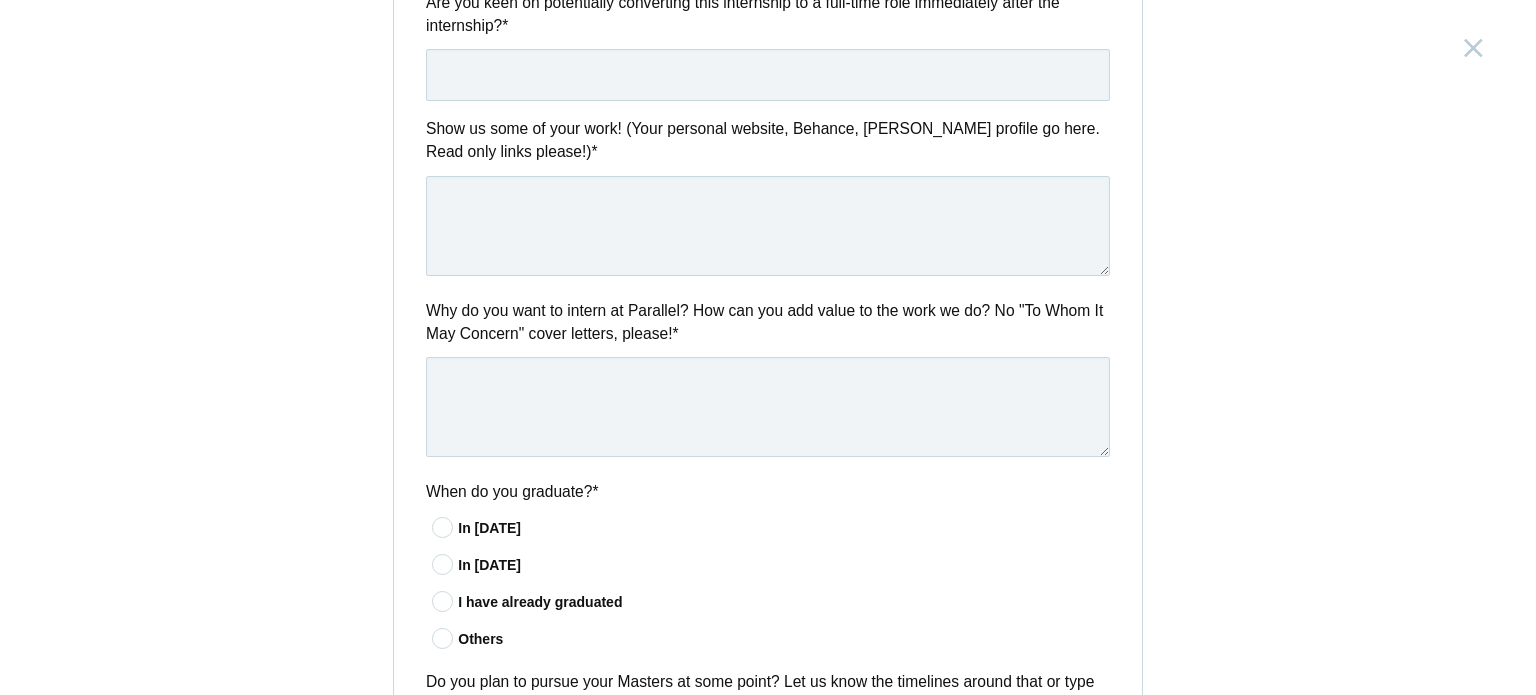 scroll, scrollTop: 912, scrollLeft: 0, axis: vertical 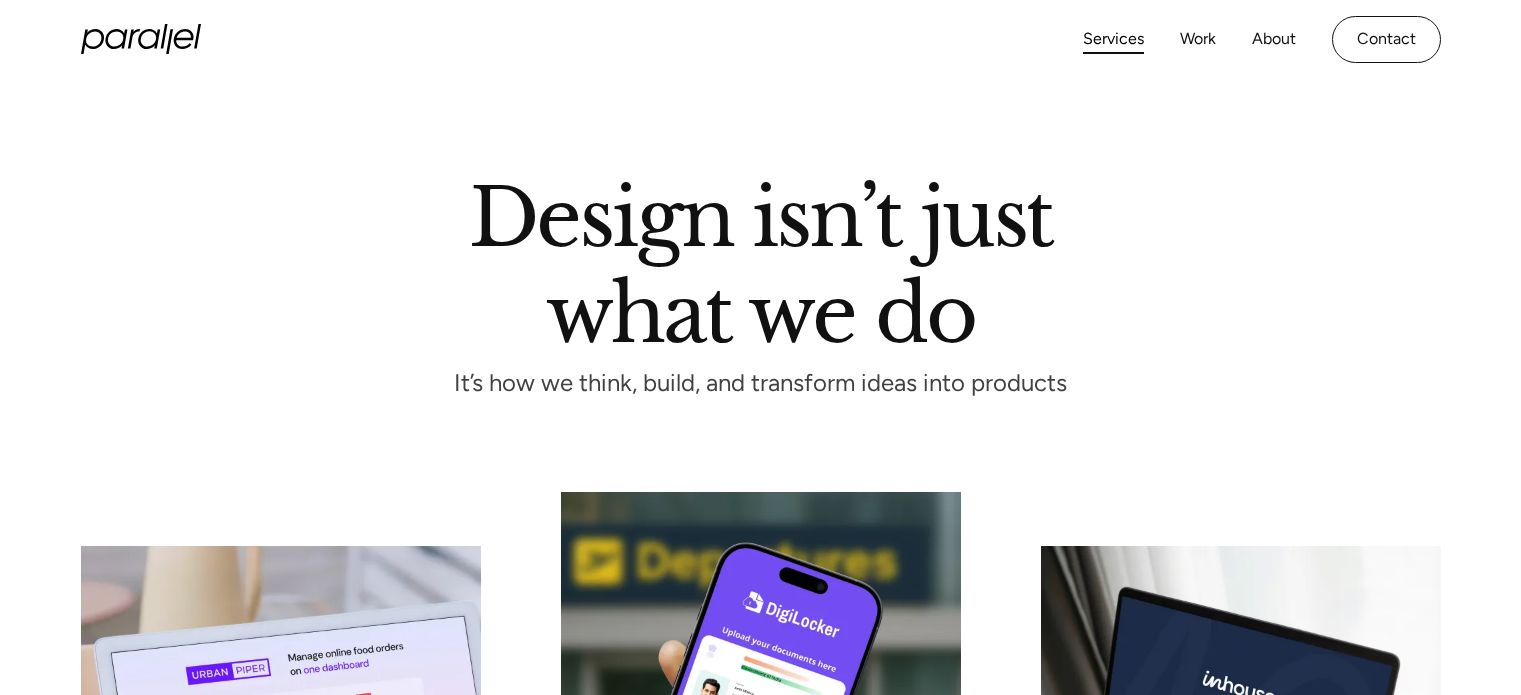 drag, startPoint x: 0, startPoint y: 0, endPoint x: 1042, endPoint y: 742, distance: 1279.1904 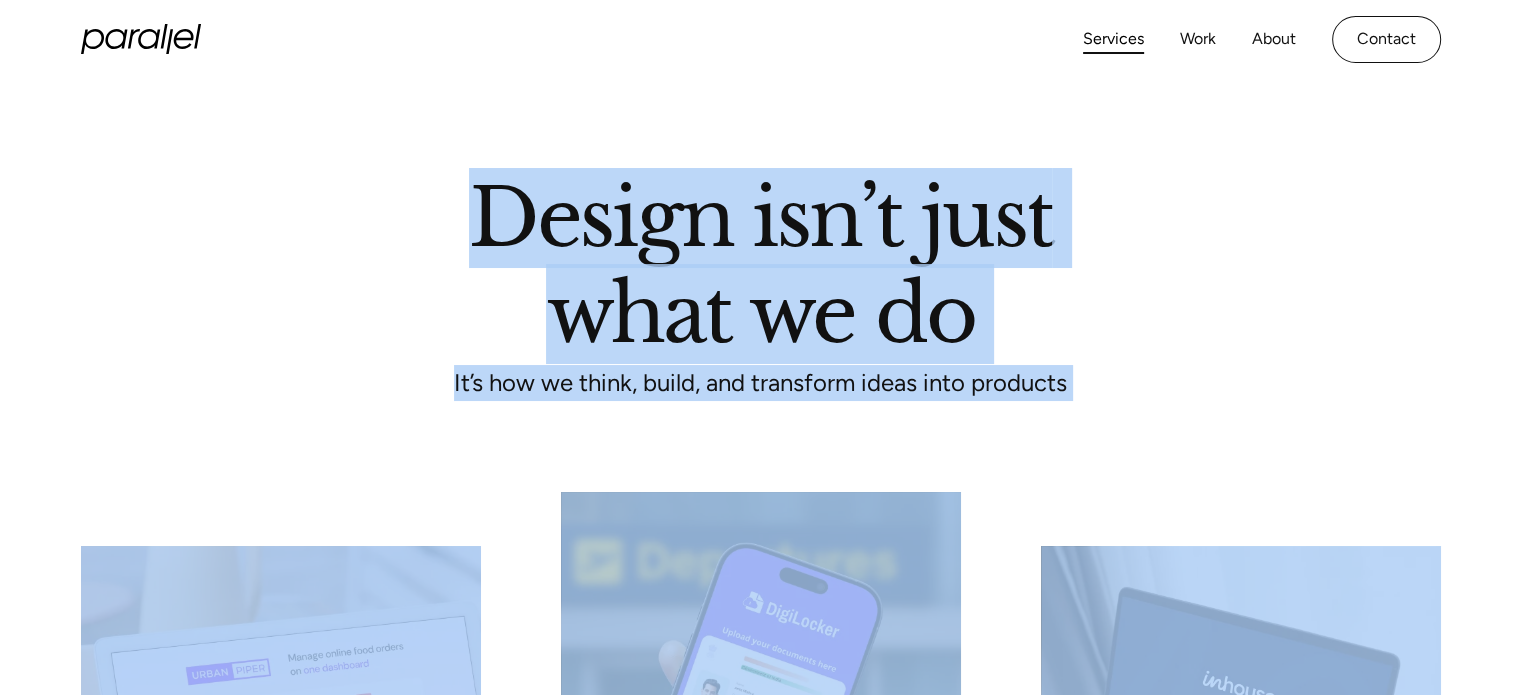scroll, scrollTop: 0, scrollLeft: 0, axis: both 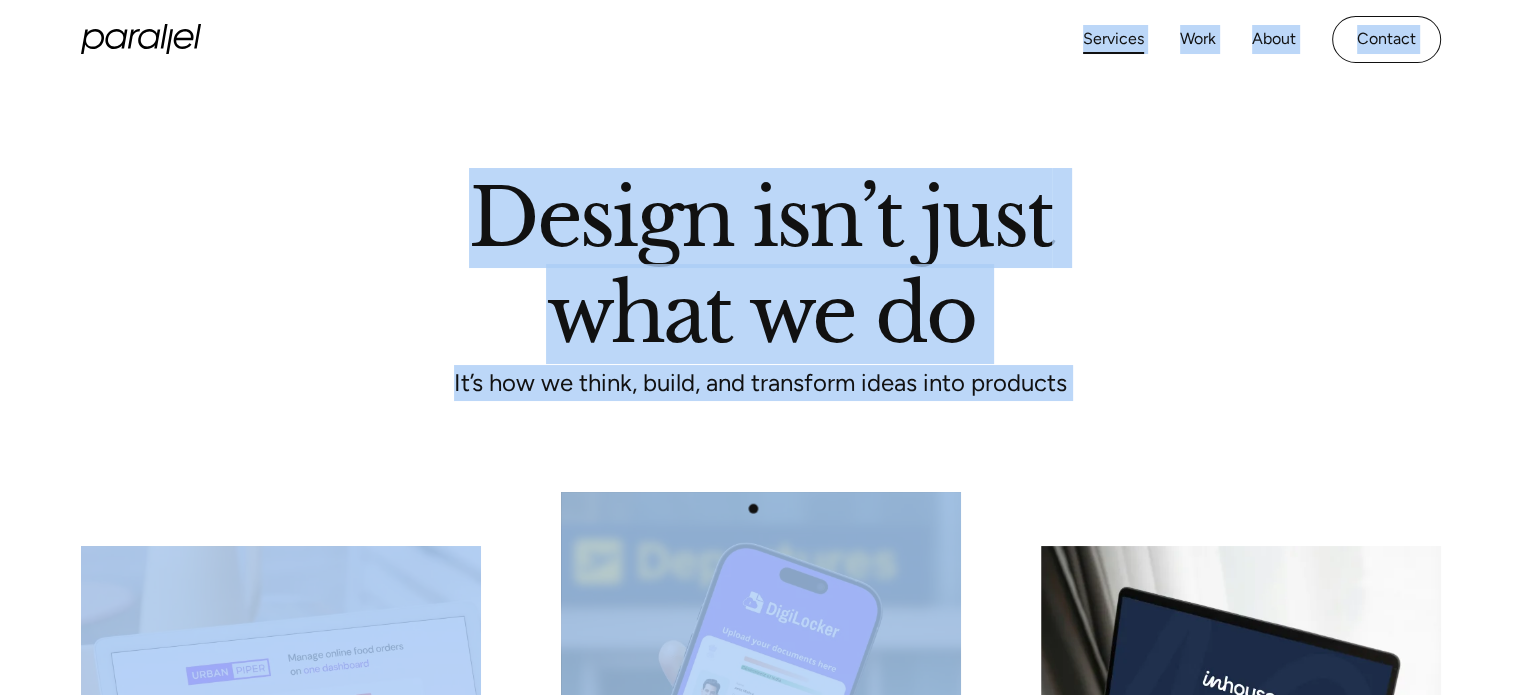 drag, startPoint x: 43, startPoint y: 23, endPoint x: 792, endPoint y: 537, distance: 908.40356 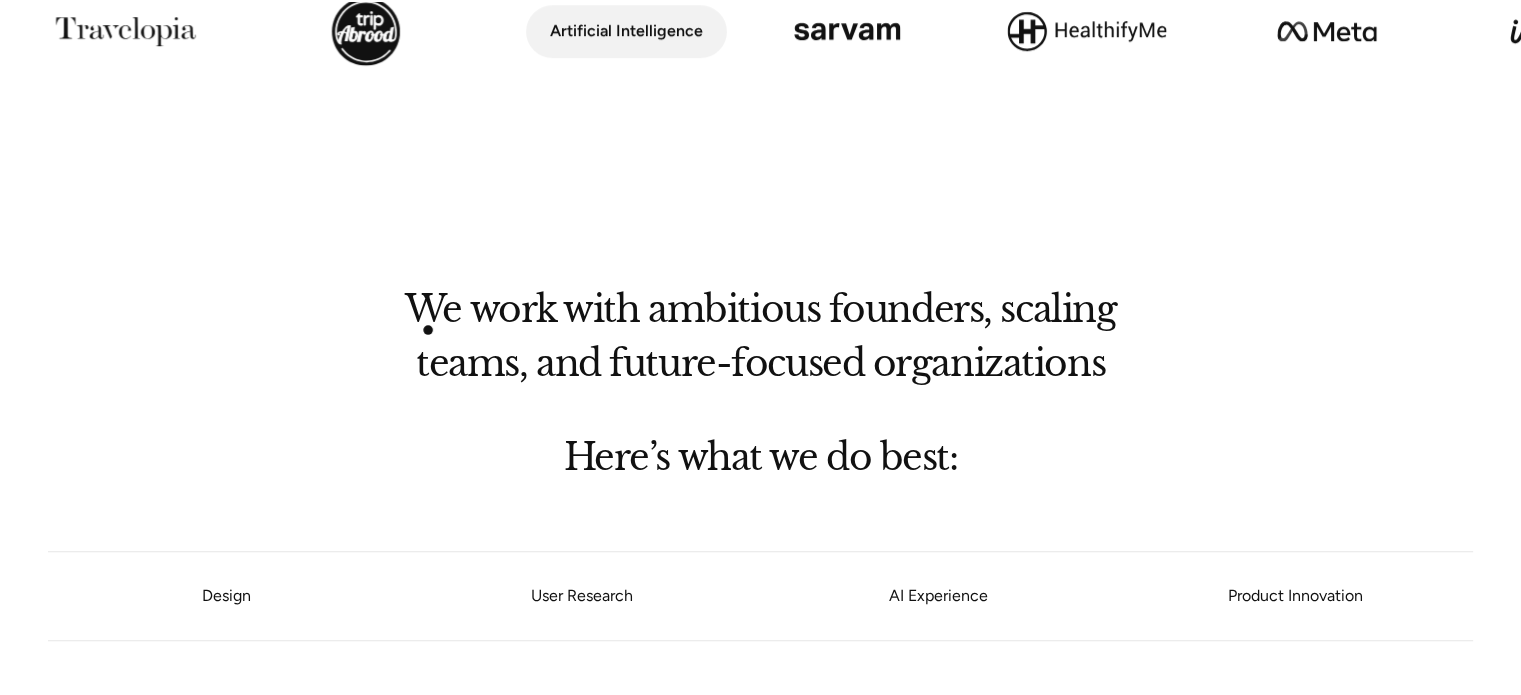 scroll, scrollTop: 1307, scrollLeft: 0, axis: vertical 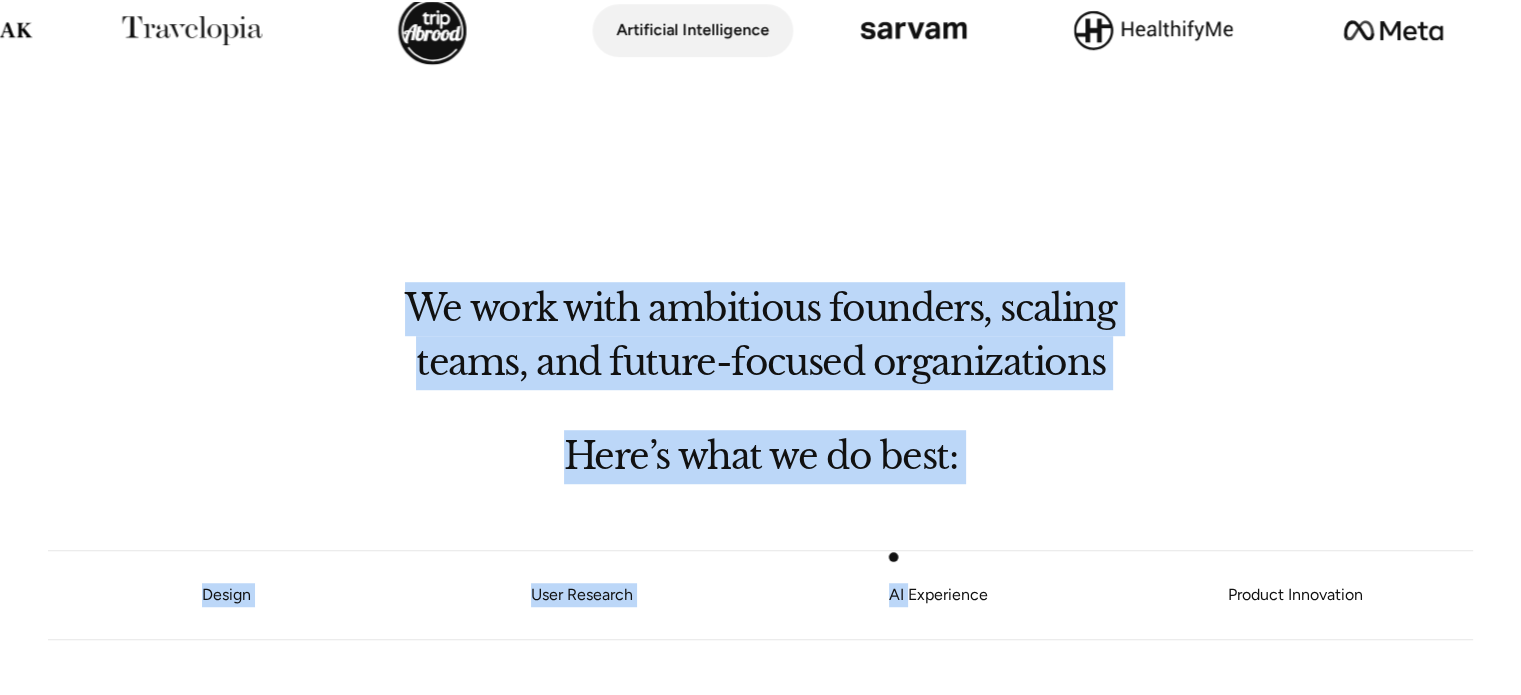 drag, startPoint x: 416, startPoint y: 287, endPoint x: 912, endPoint y: 567, distance: 569.57526 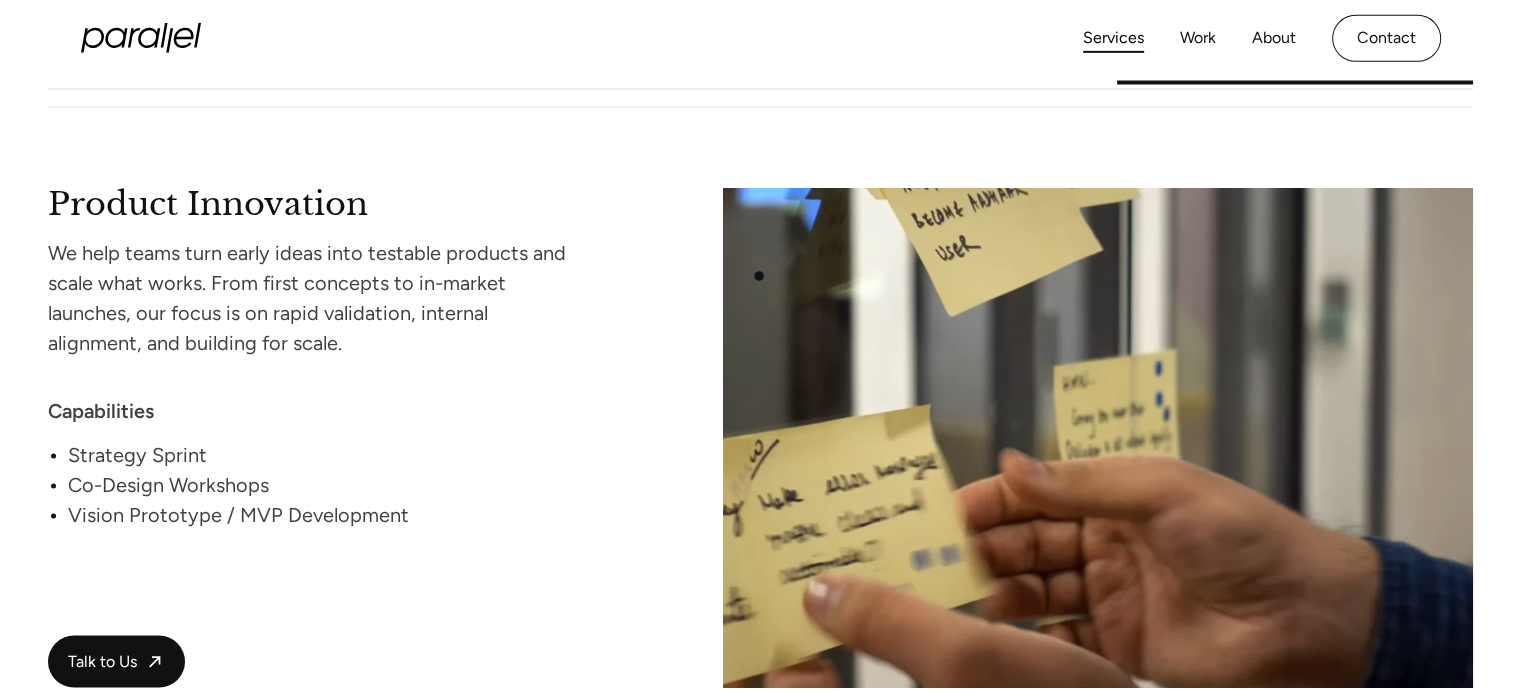 scroll, scrollTop: 3820, scrollLeft: 0, axis: vertical 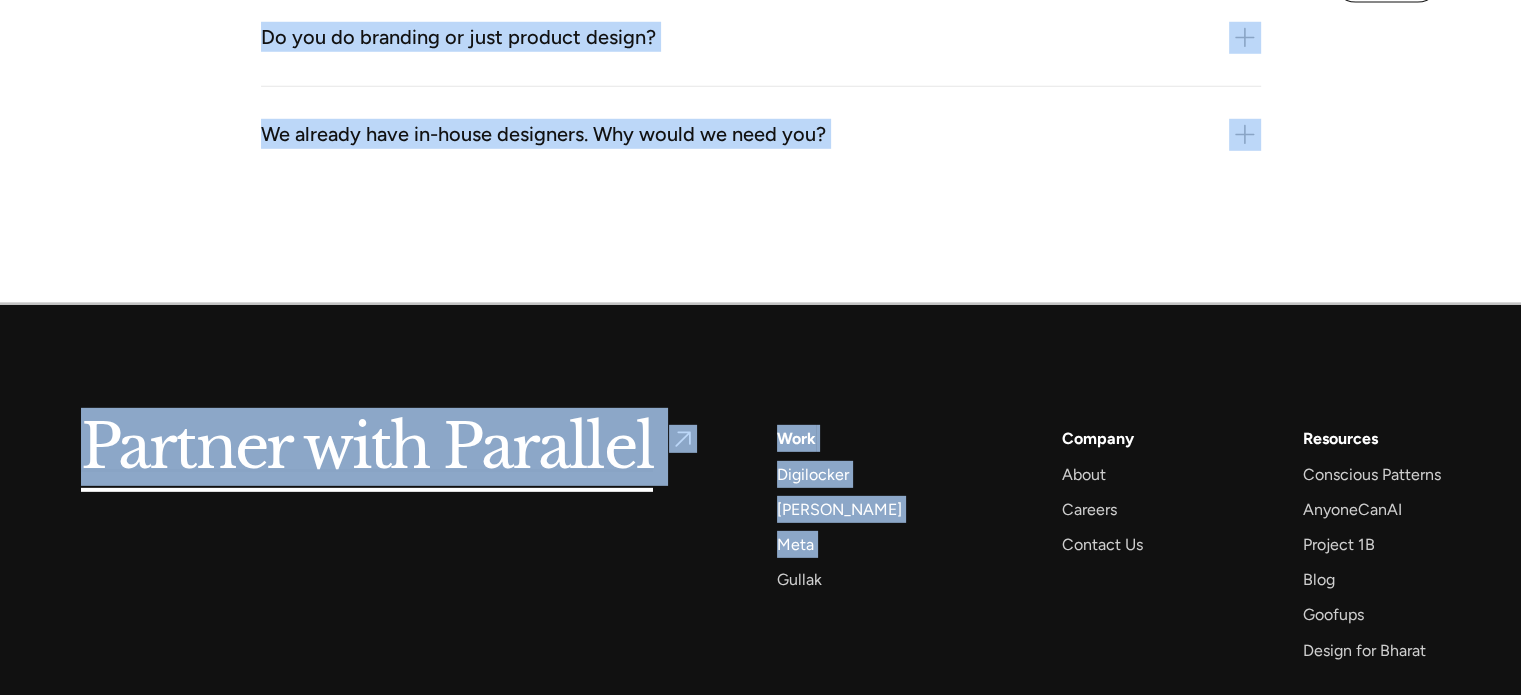 drag, startPoint x: 153, startPoint y: 208, endPoint x: 681, endPoint y: 718, distance: 734.08716 